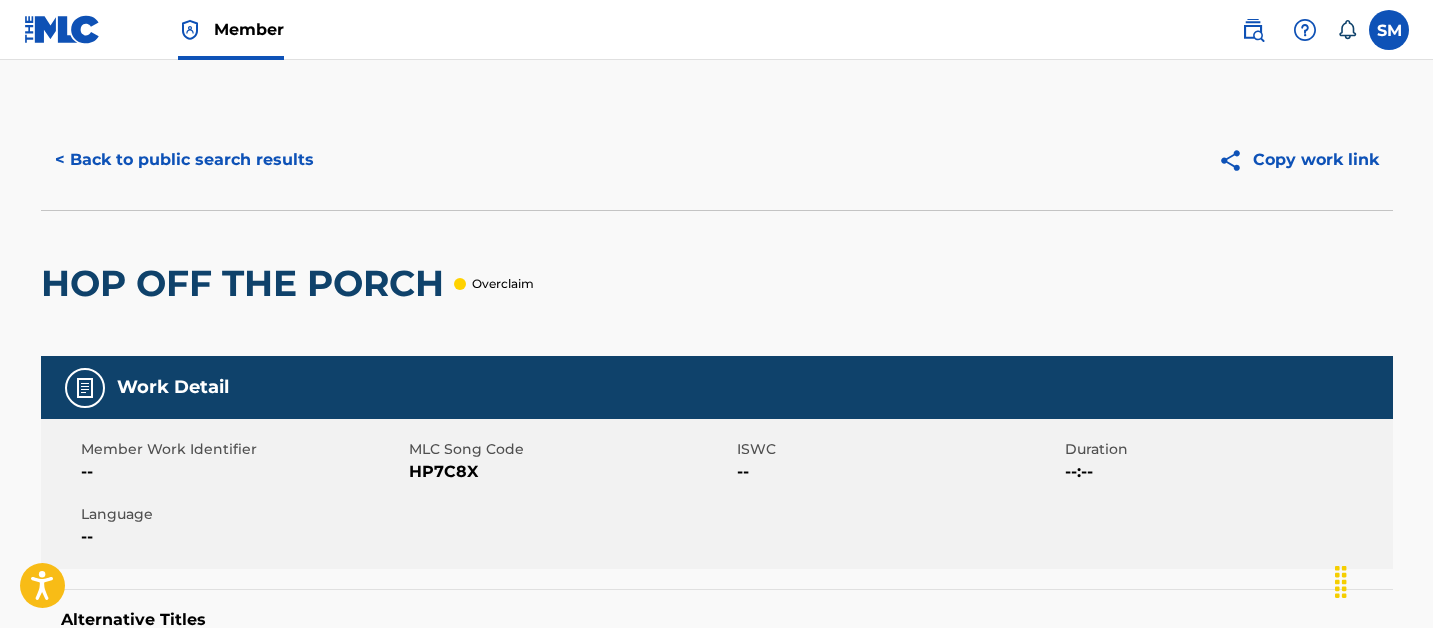 scroll, scrollTop: 290, scrollLeft: 0, axis: vertical 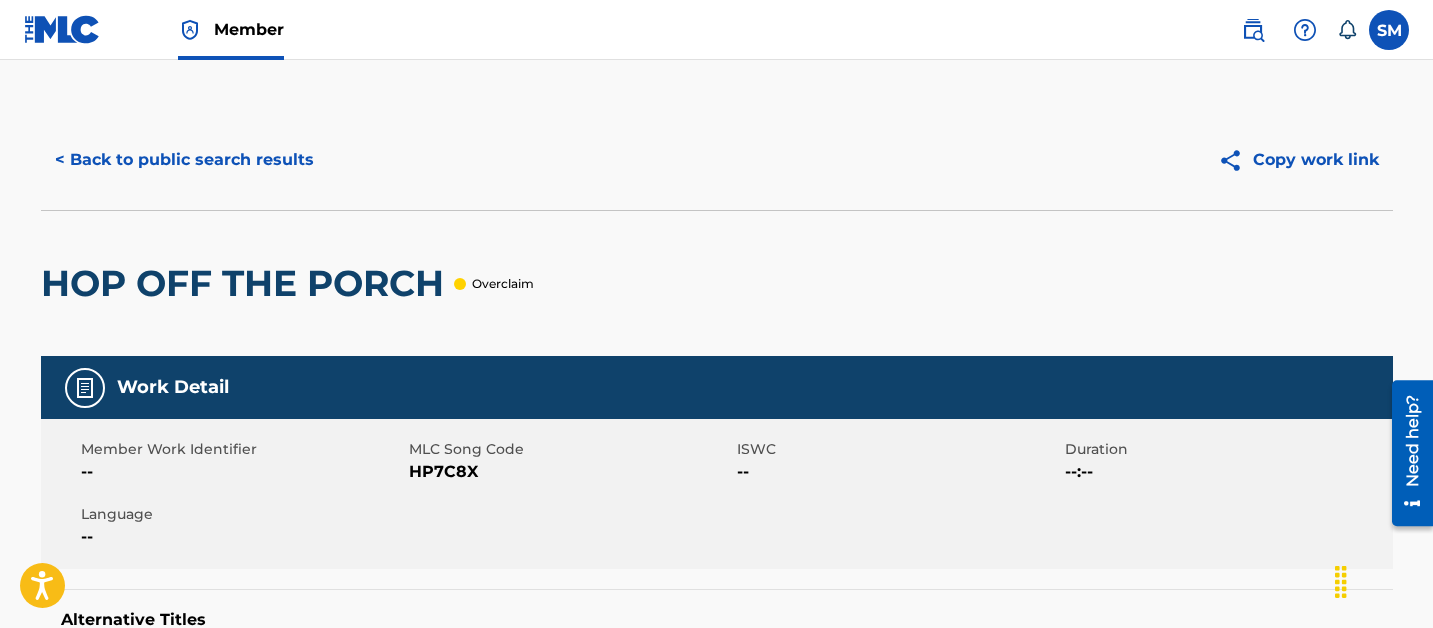 click on "< Back to public search results" at bounding box center [184, 160] 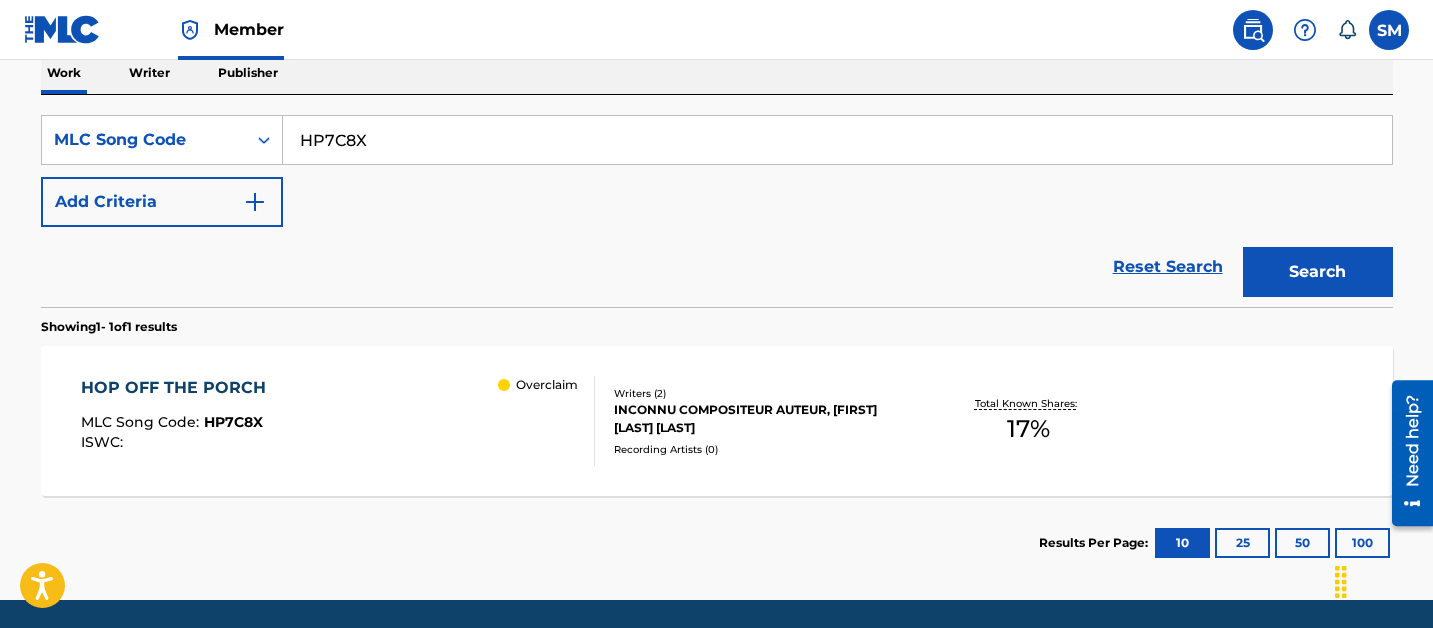 scroll, scrollTop: 303, scrollLeft: 0, axis: vertical 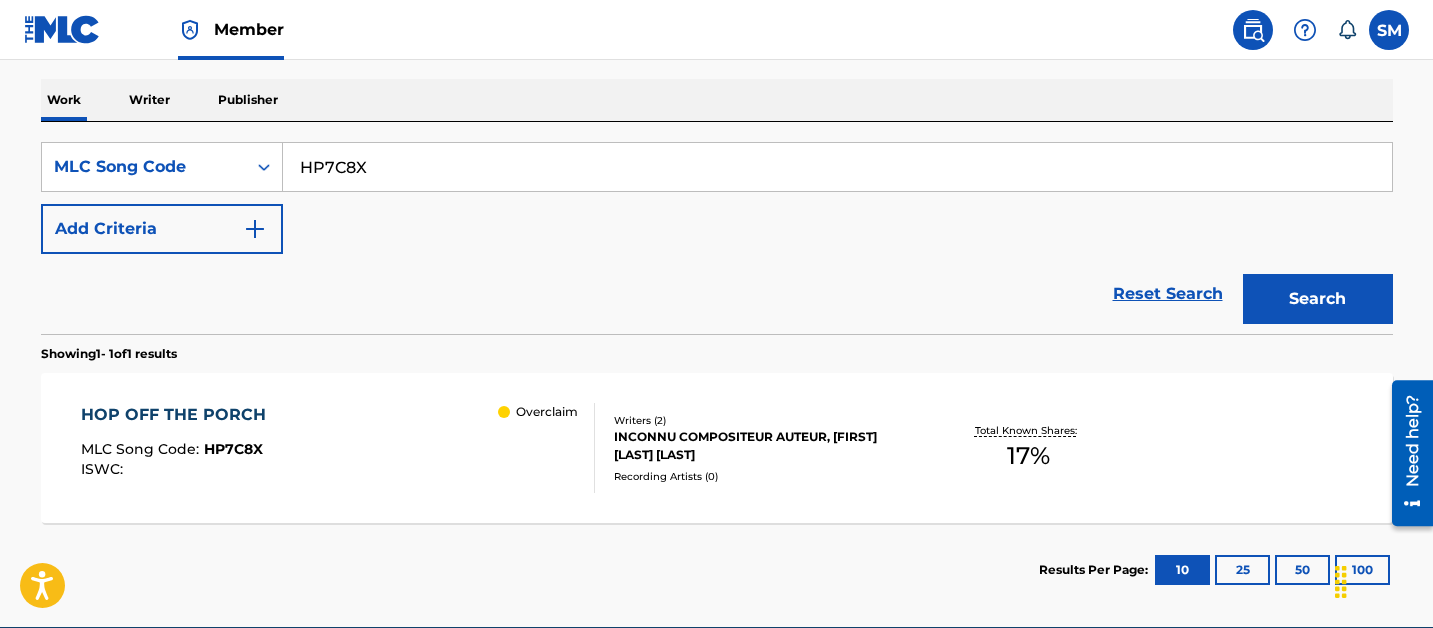 click on "Add Criteria" at bounding box center [162, 229] 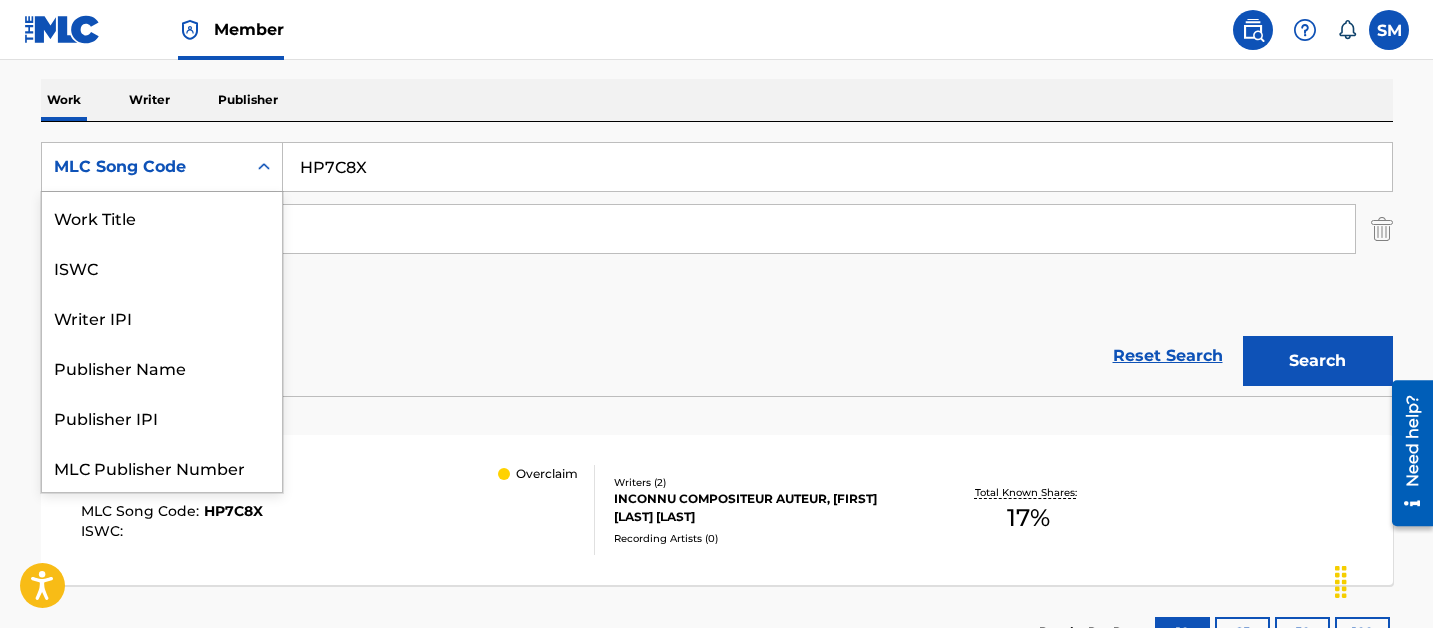 click on "MLC Song Code" at bounding box center [144, 167] 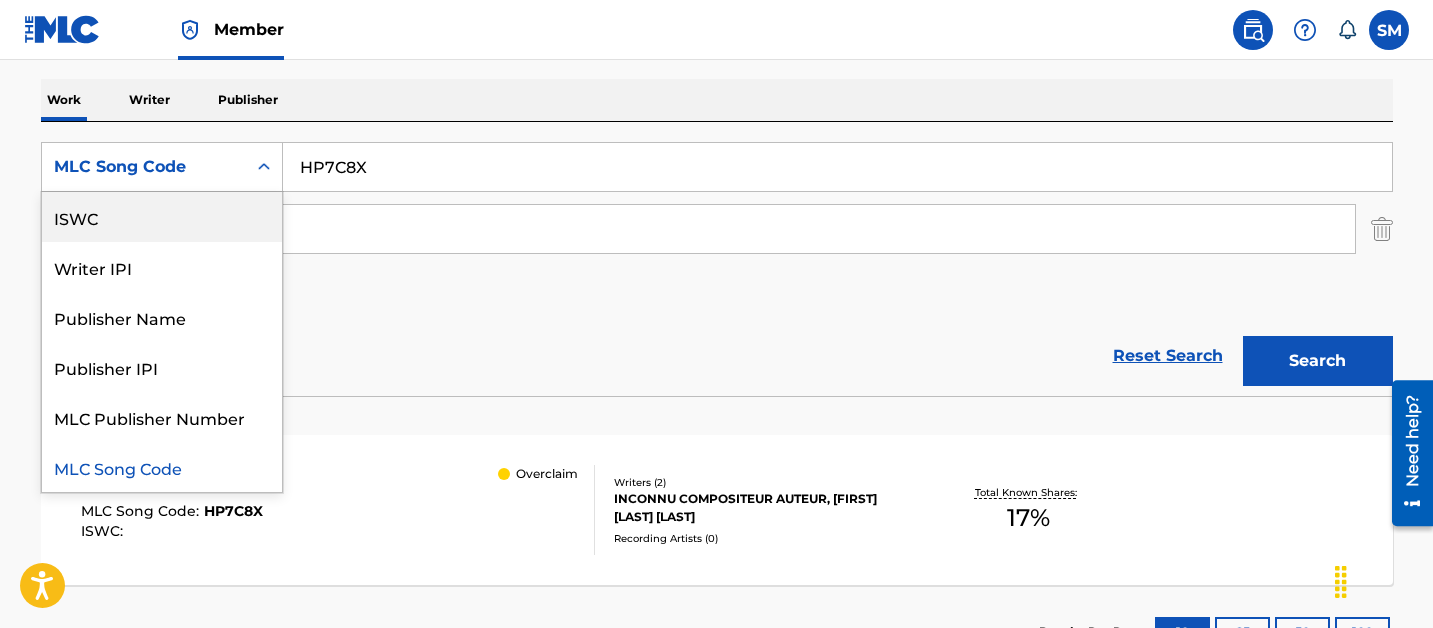 scroll, scrollTop: 0, scrollLeft: 0, axis: both 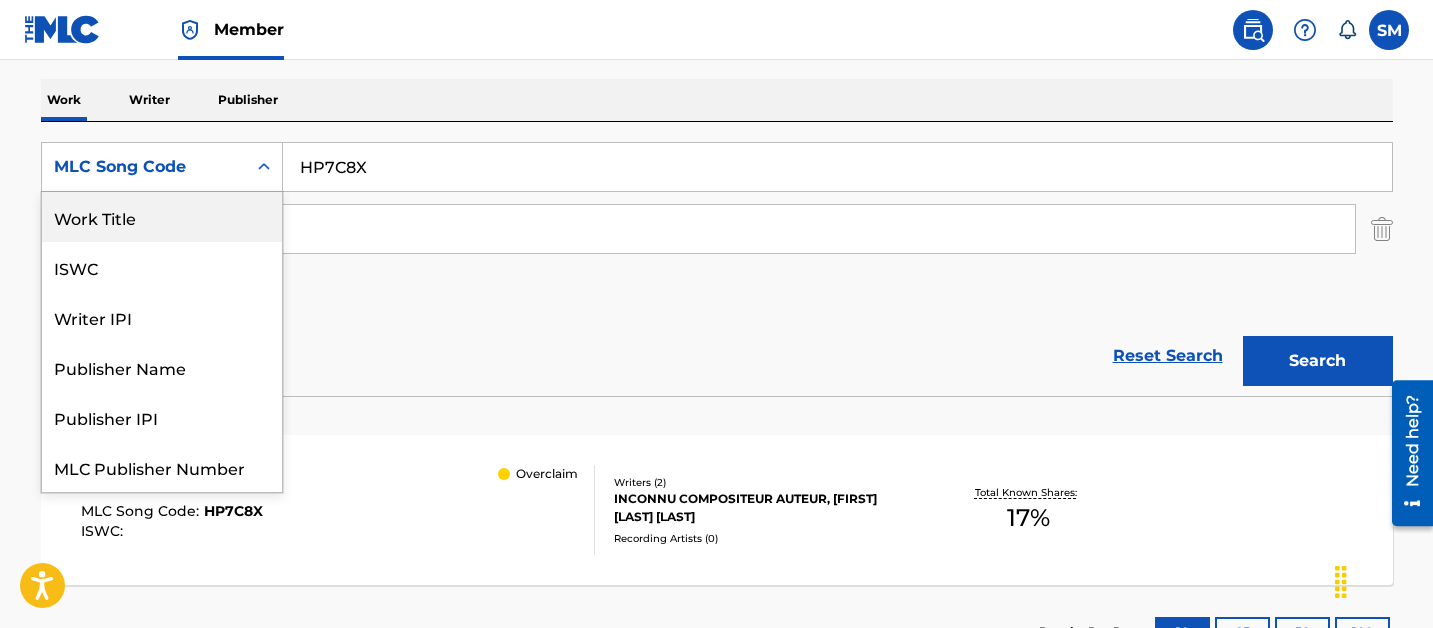 click on "Work Title" at bounding box center (162, 217) 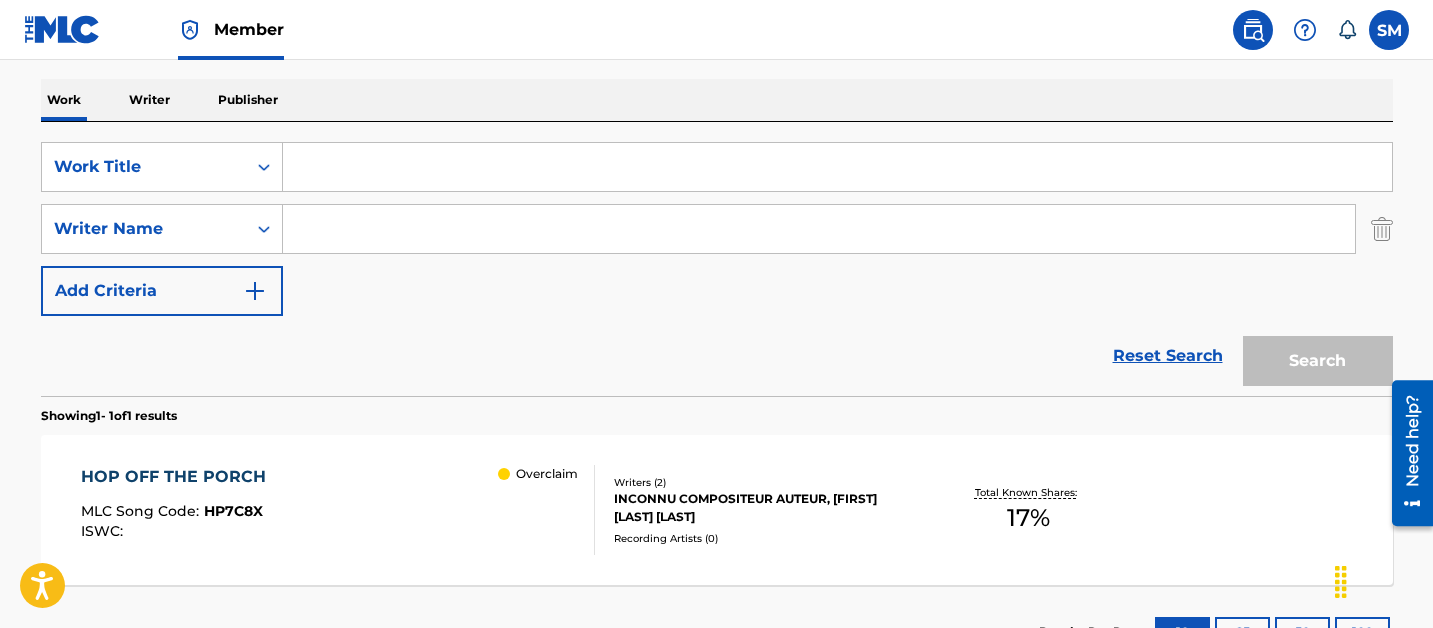 click at bounding box center [1382, 229] 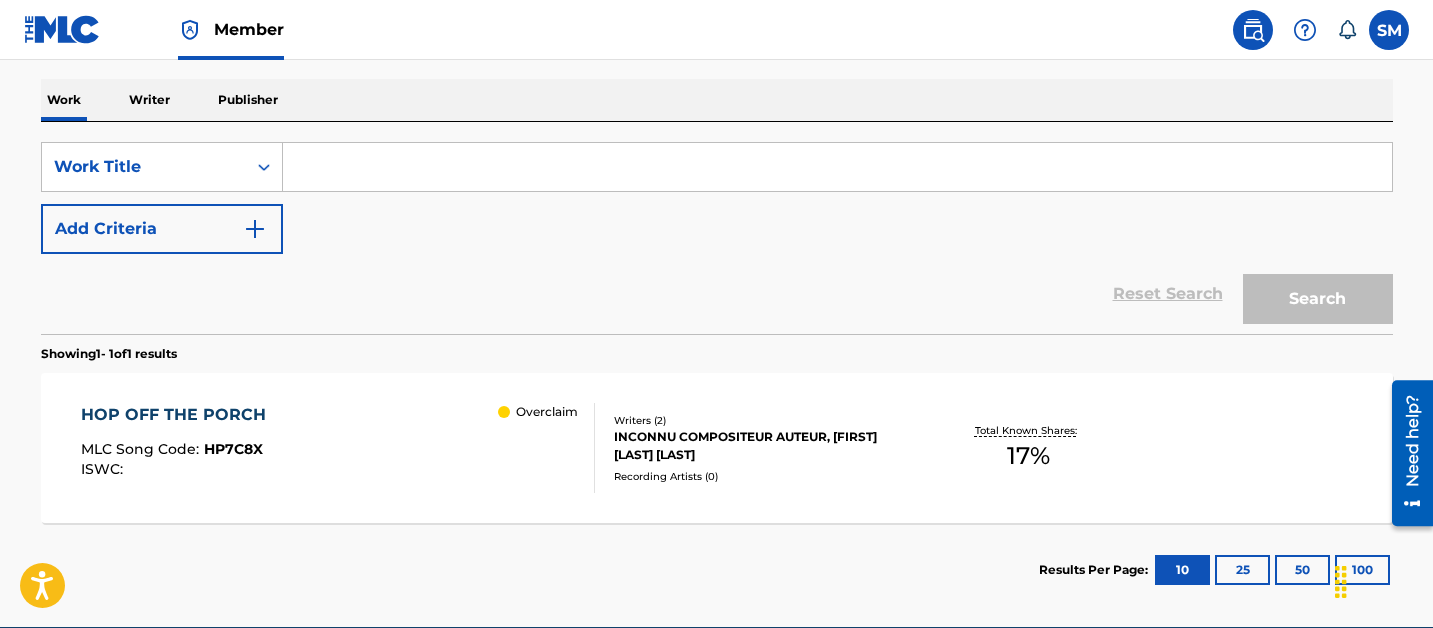 click at bounding box center (837, 167) 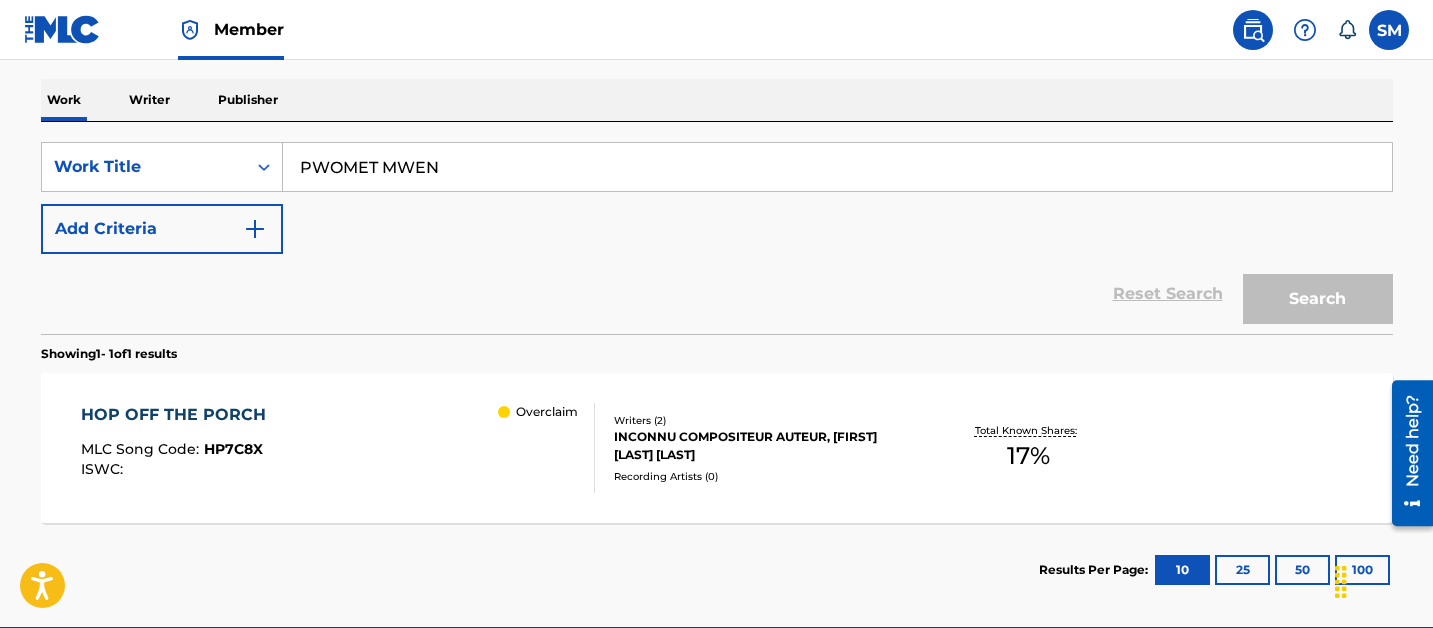 type on "PWOMET MWEN" 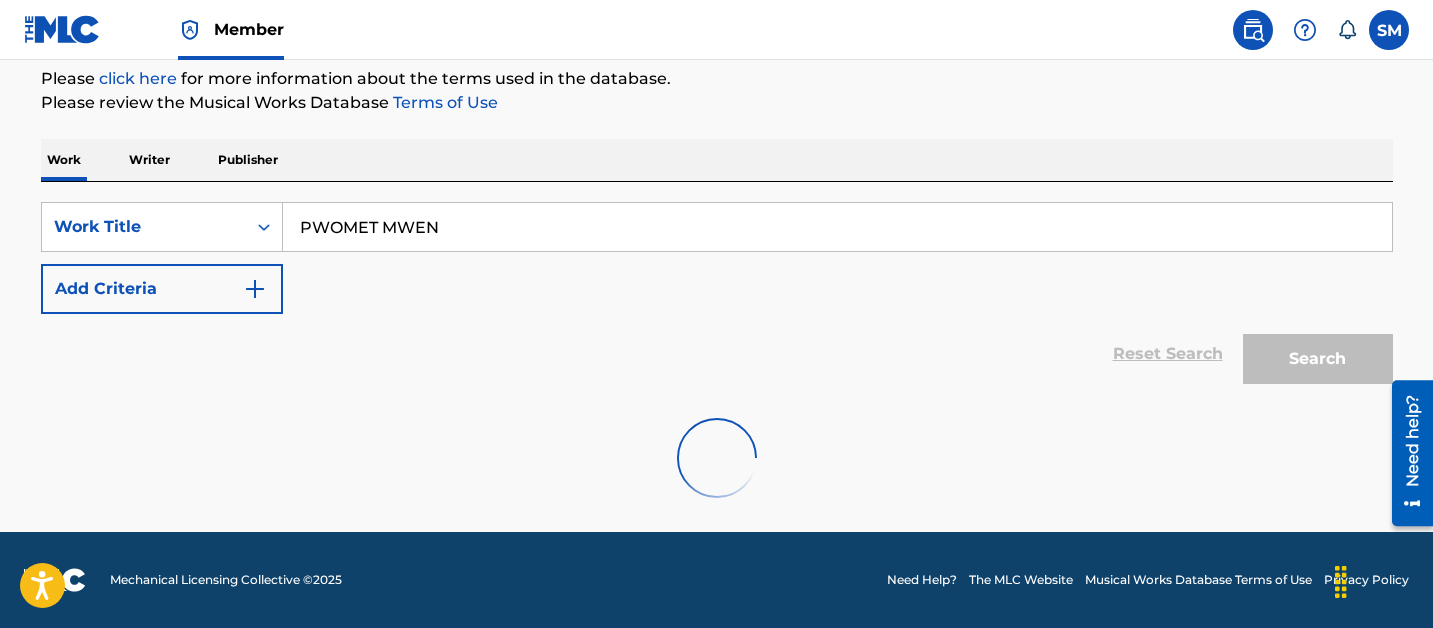 scroll, scrollTop: 243, scrollLeft: 0, axis: vertical 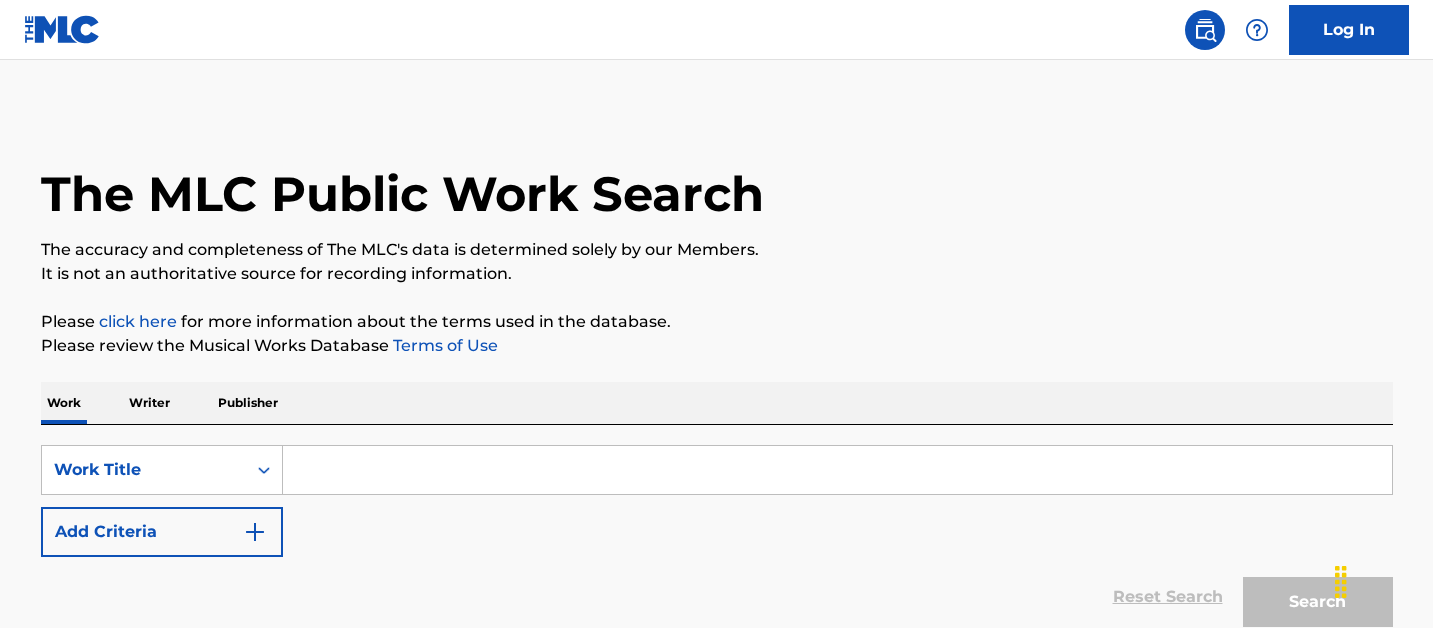 click at bounding box center [837, 470] 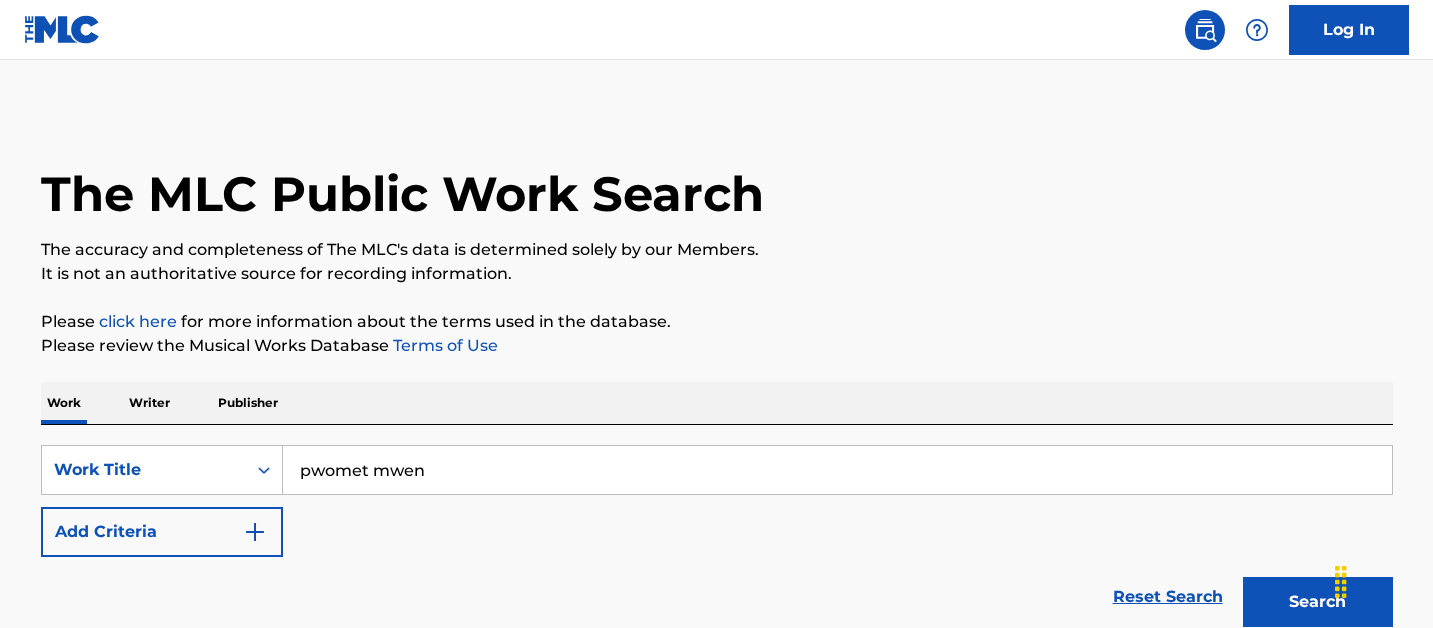 scroll, scrollTop: 178, scrollLeft: 0, axis: vertical 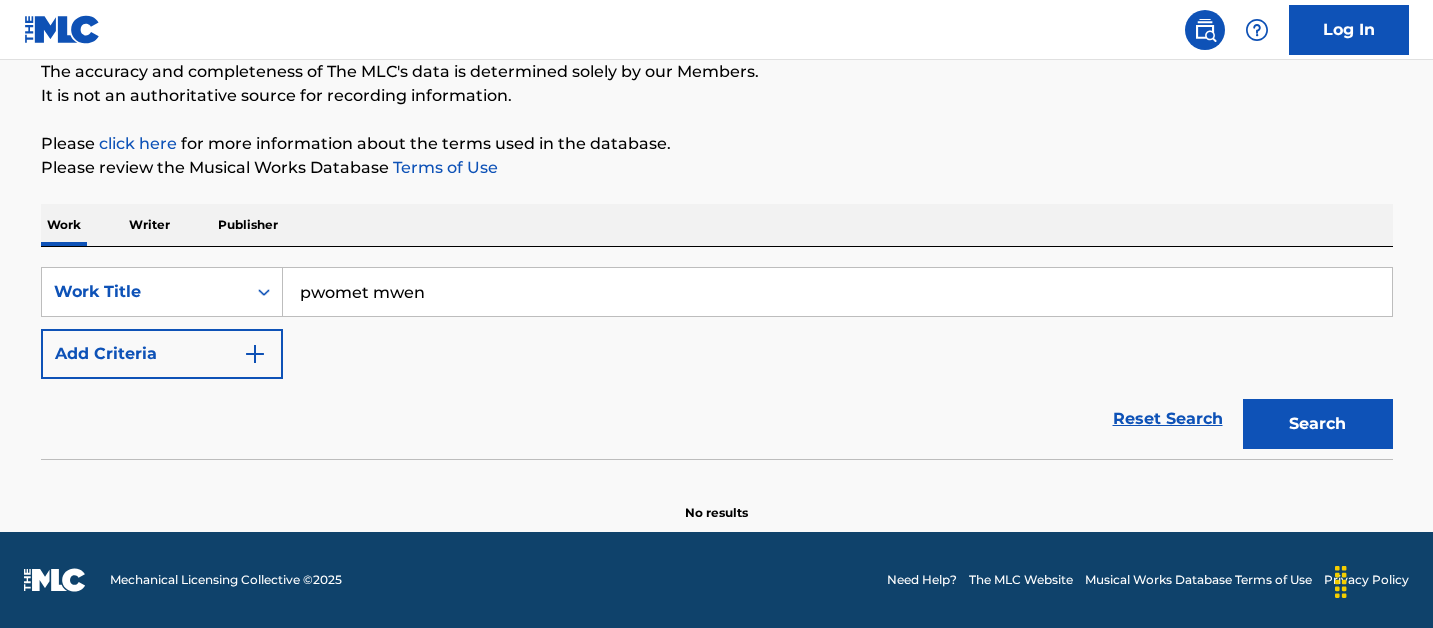 type on "pwomet mwen" 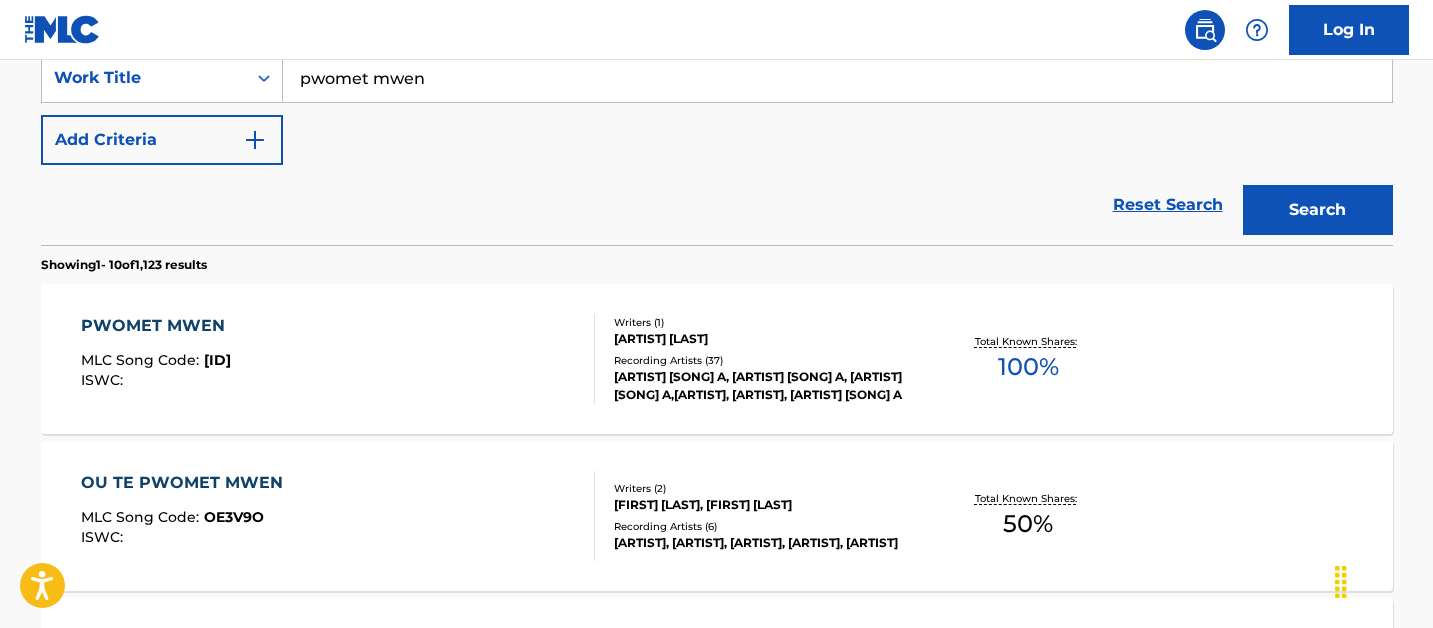 scroll, scrollTop: 433, scrollLeft: 0, axis: vertical 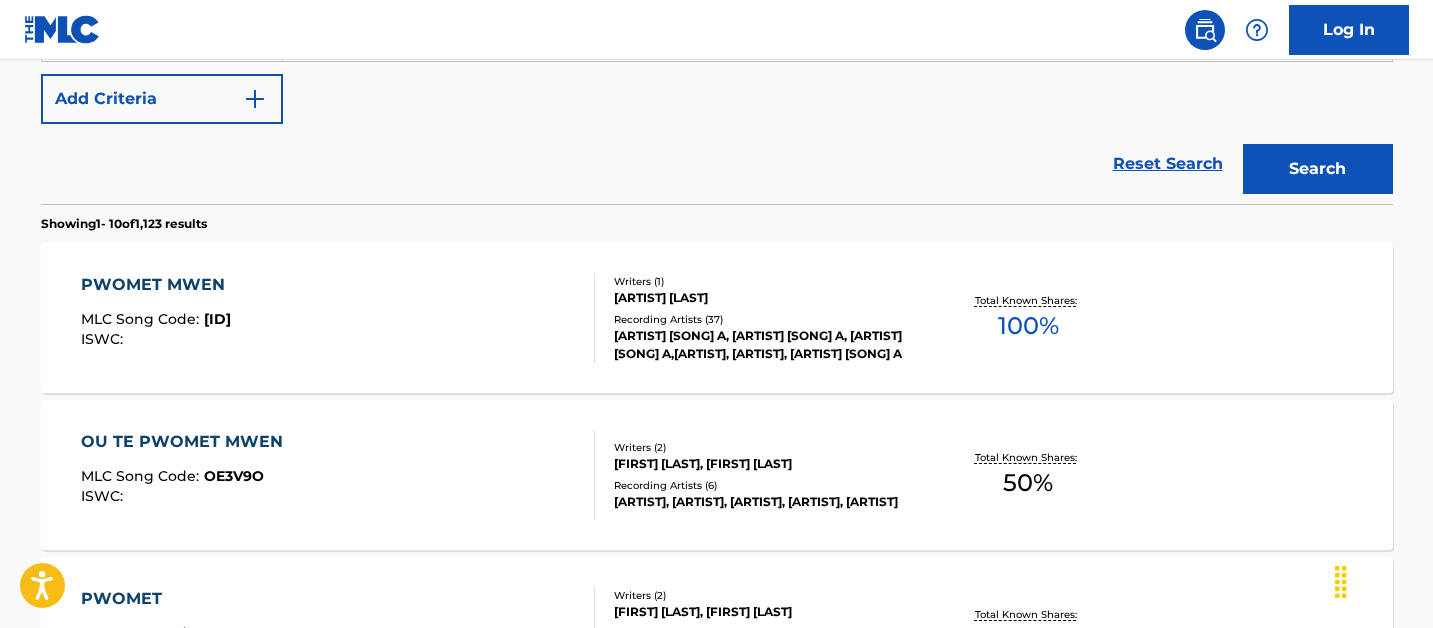click on "Writers ( 1 ) [ARTIST] [LAST] Recording Artists ( 37 ) [ARTIST] [SONG] A, [ARTIST] [SONG] A, [ARTIST] [SONG] A,[ARTIST], [ARTIST], [ARTIST] [SONG] A" at bounding box center (755, 318) 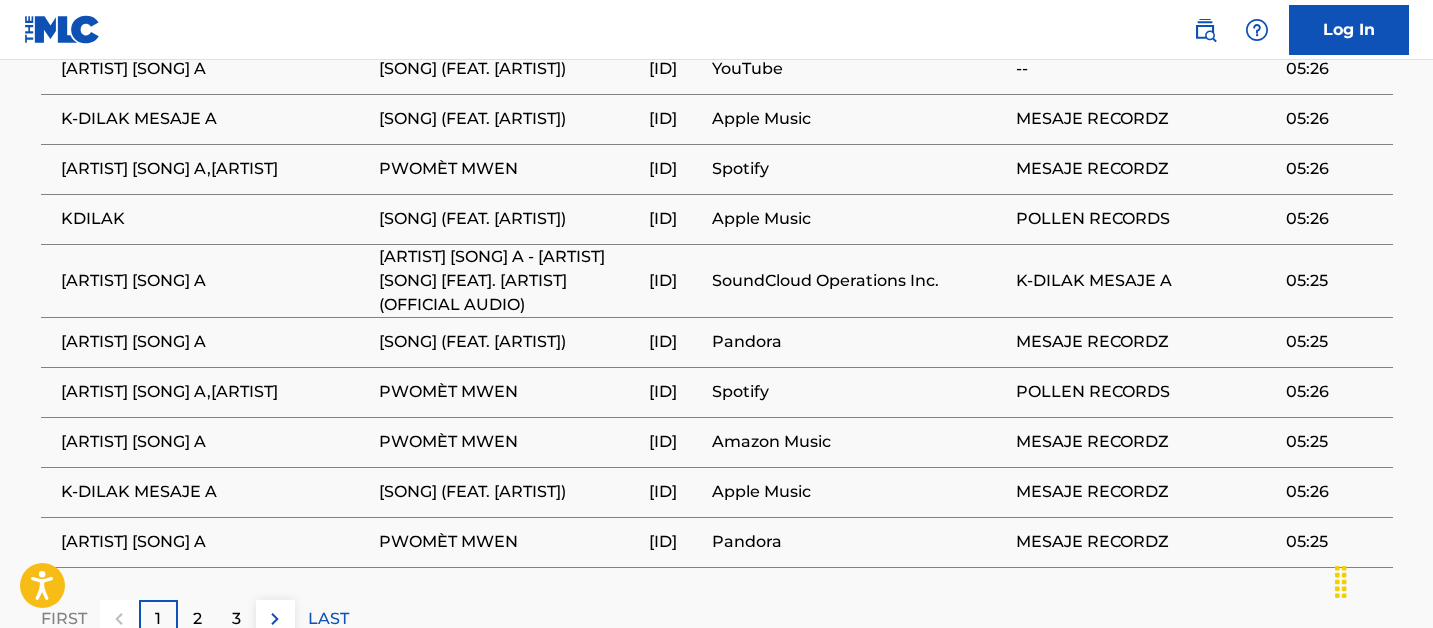 scroll, scrollTop: 1370, scrollLeft: 0, axis: vertical 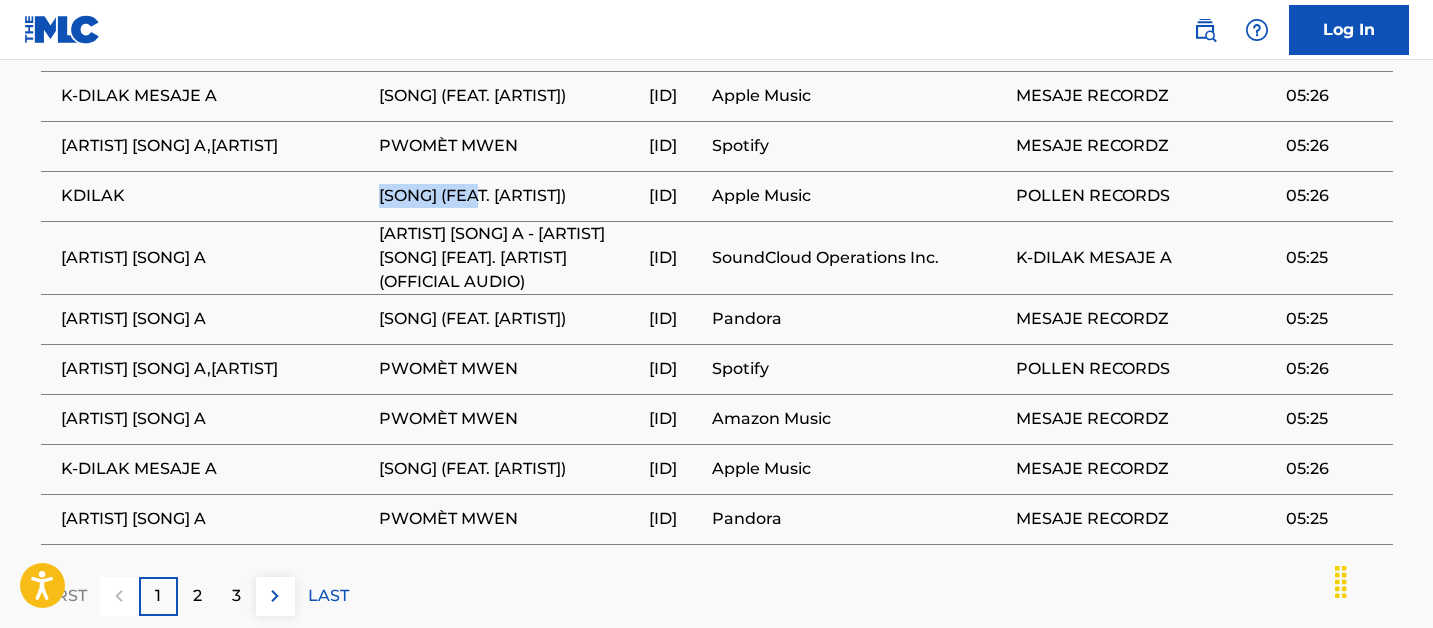drag, startPoint x: 516, startPoint y: 184, endPoint x: 356, endPoint y: 184, distance: 160 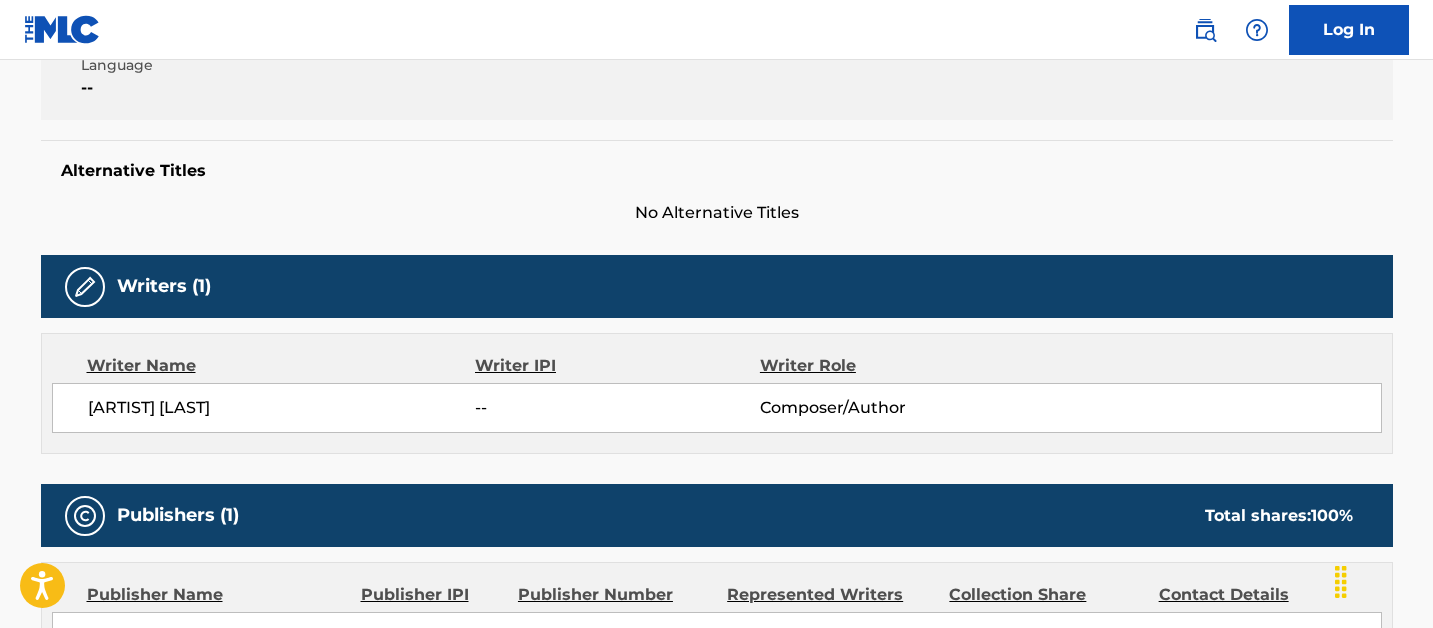 scroll, scrollTop: 0, scrollLeft: 0, axis: both 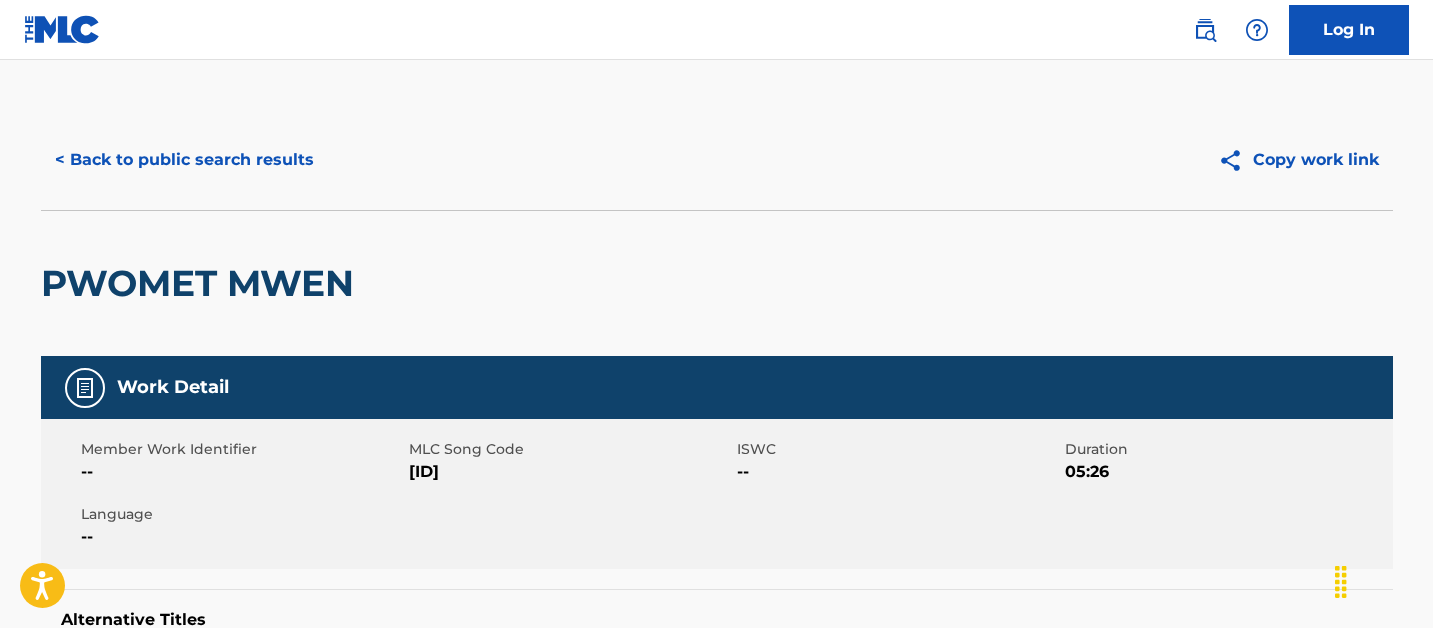 click on "< Back to public search results" at bounding box center (184, 160) 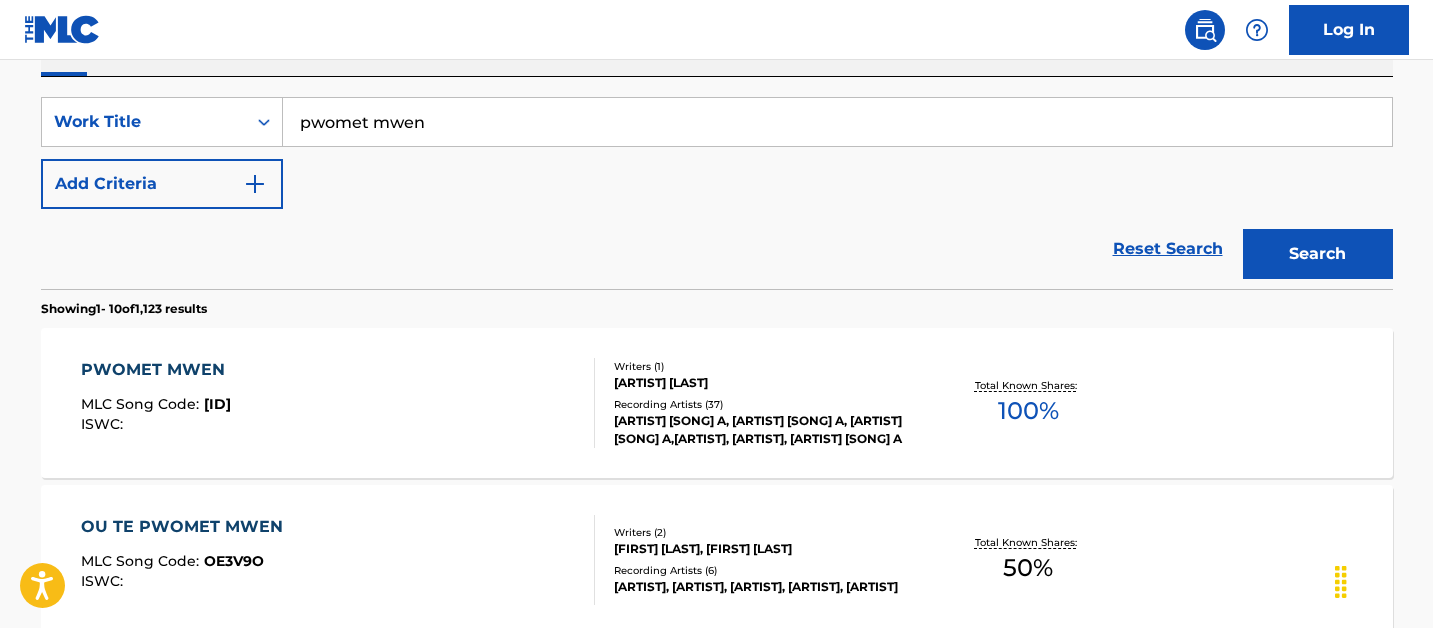 scroll, scrollTop: 319, scrollLeft: 0, axis: vertical 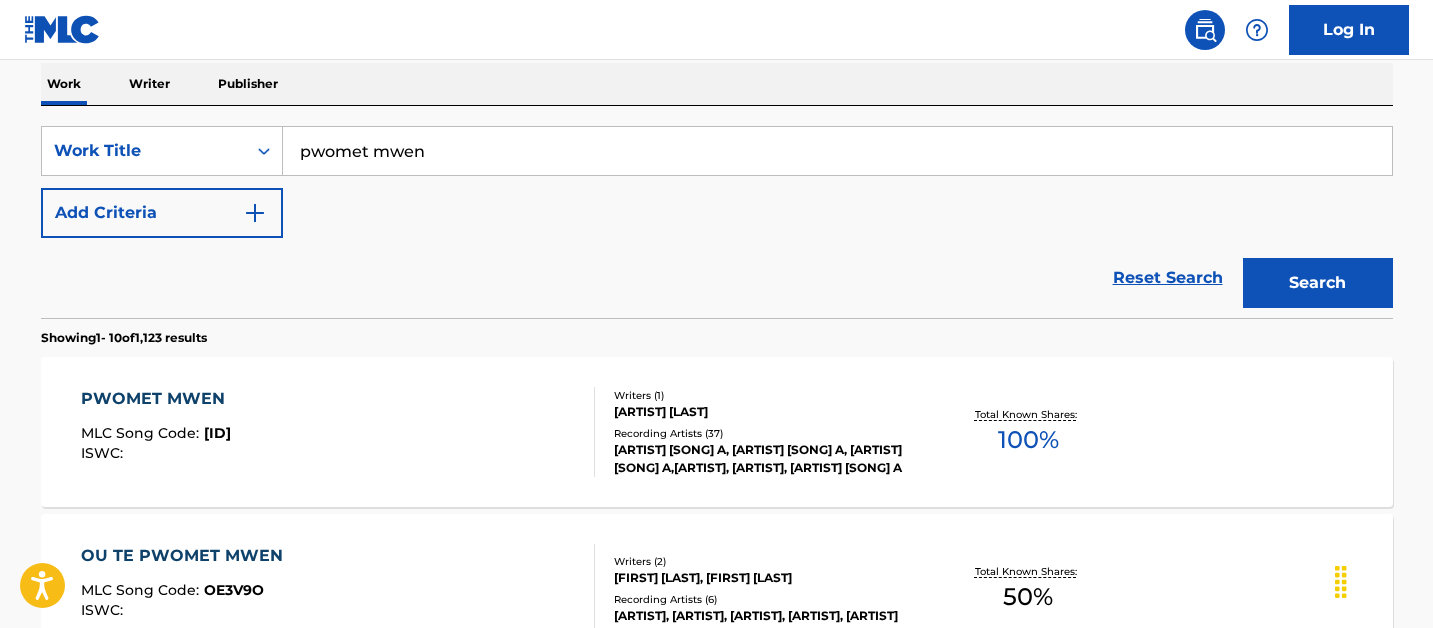 click on "pwomet mwen" at bounding box center (837, 151) 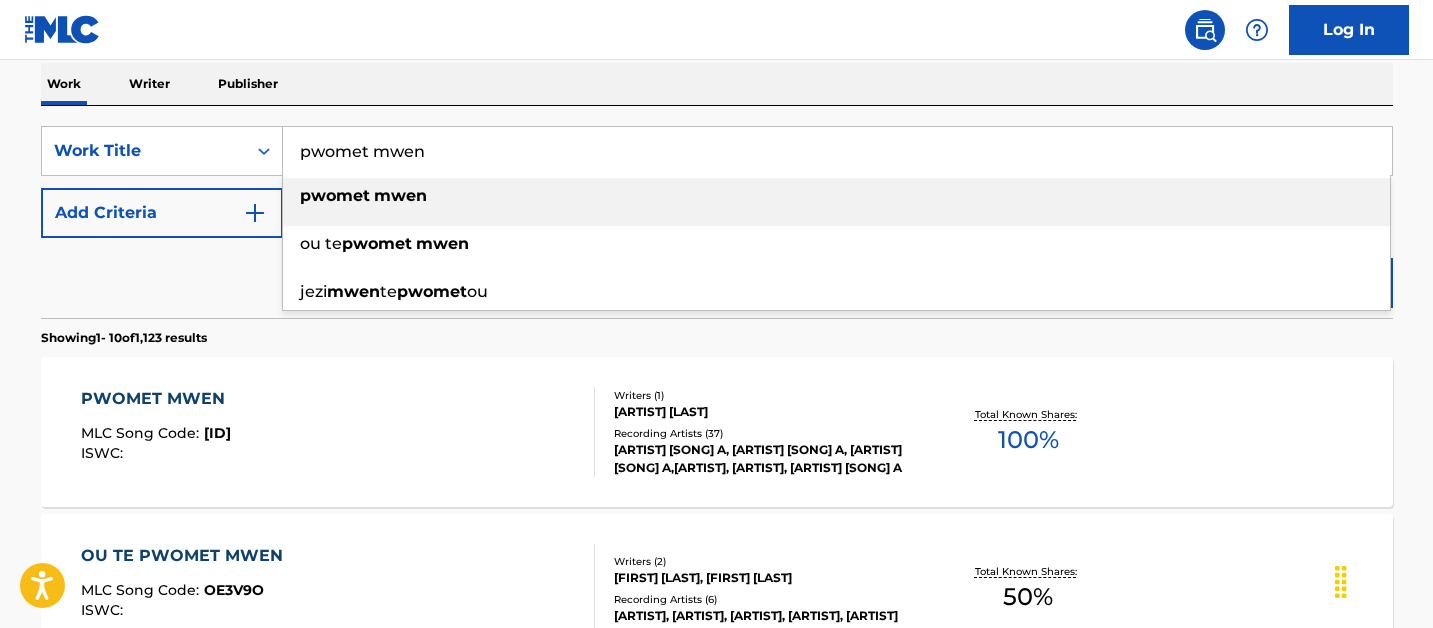 click on "pwomet mwen" at bounding box center [837, 151] 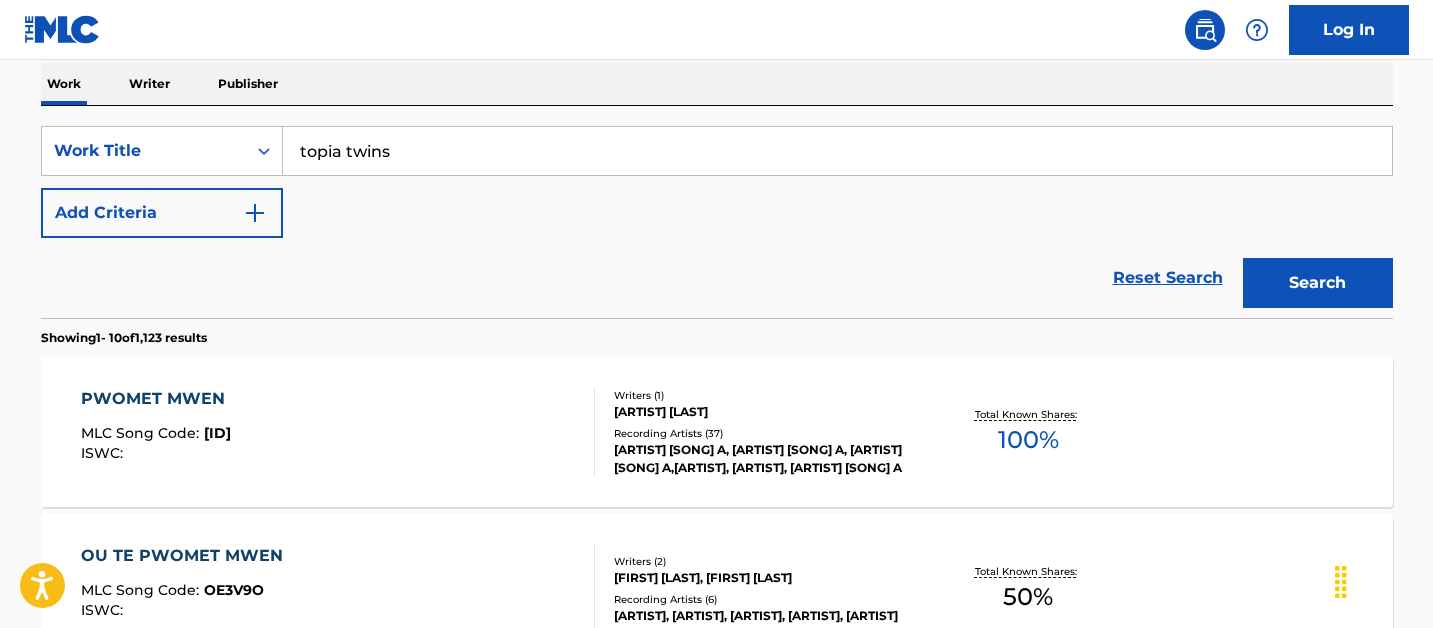 type on "topia twins" 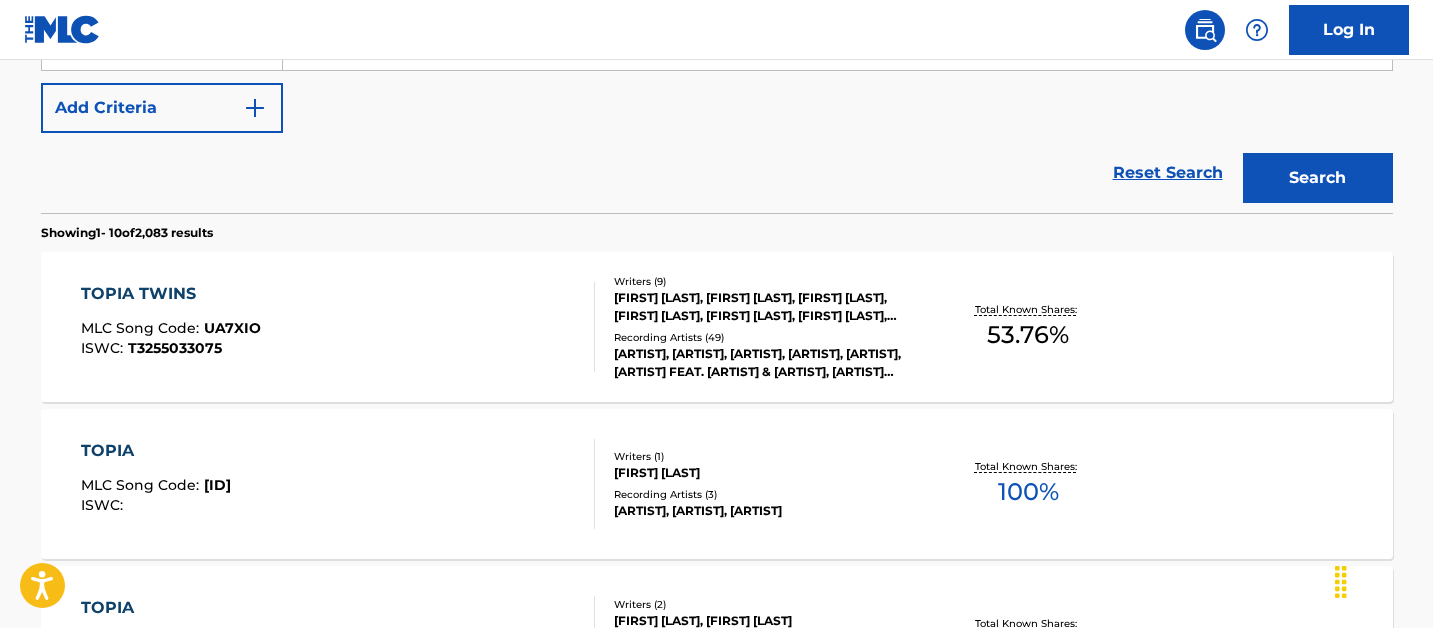 scroll, scrollTop: 420, scrollLeft: 0, axis: vertical 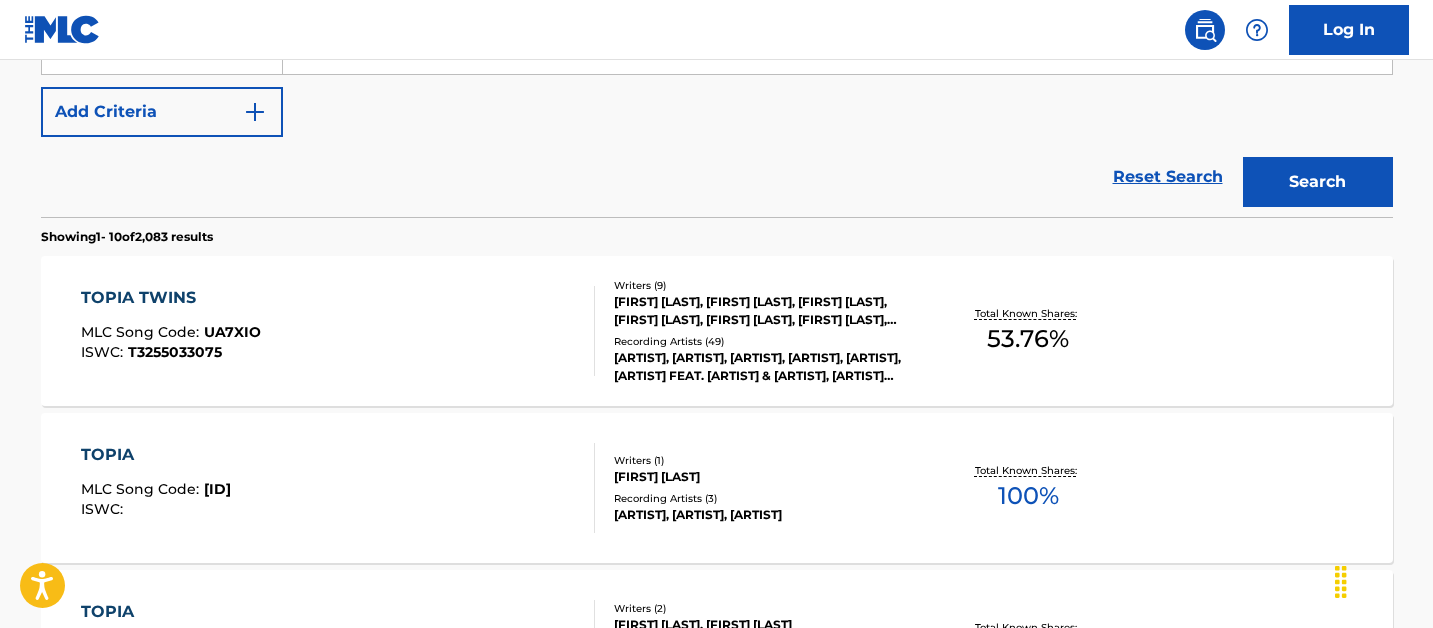 click on "[SONG] [ARTIST] MLC Song Code : [ID] ISWC : [ID]" at bounding box center (338, 331) 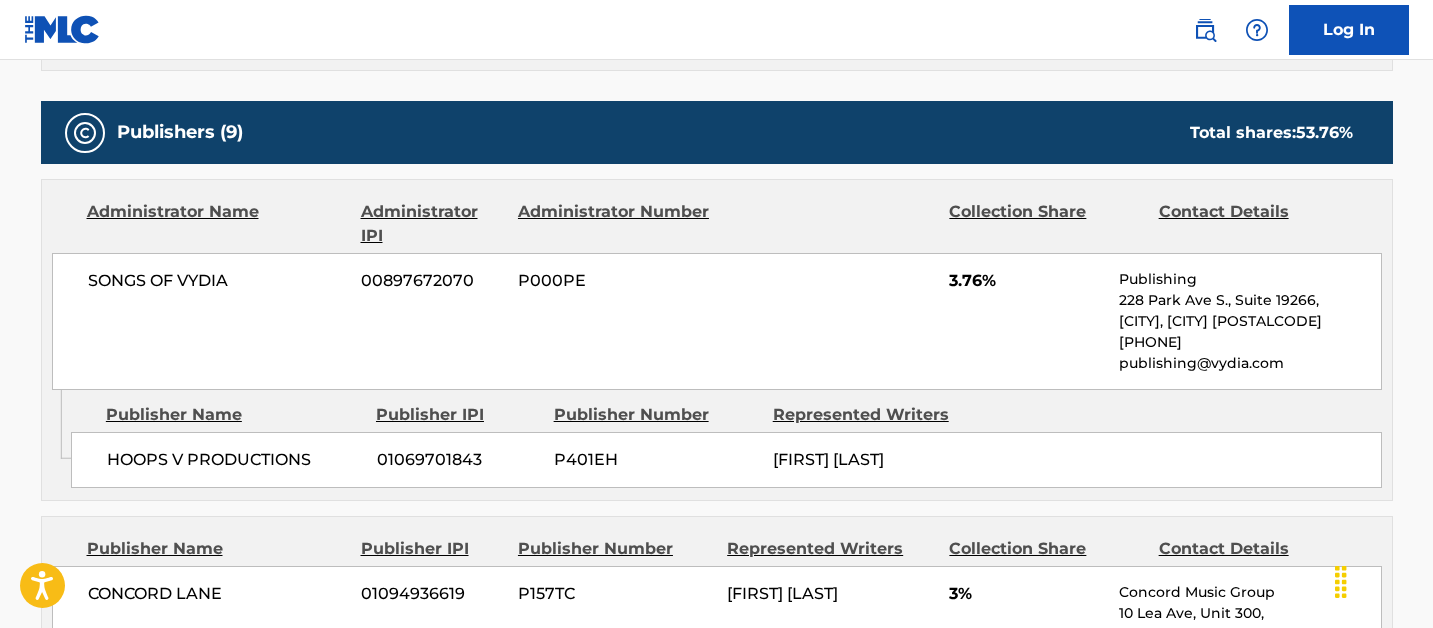 scroll, scrollTop: 1175, scrollLeft: 0, axis: vertical 